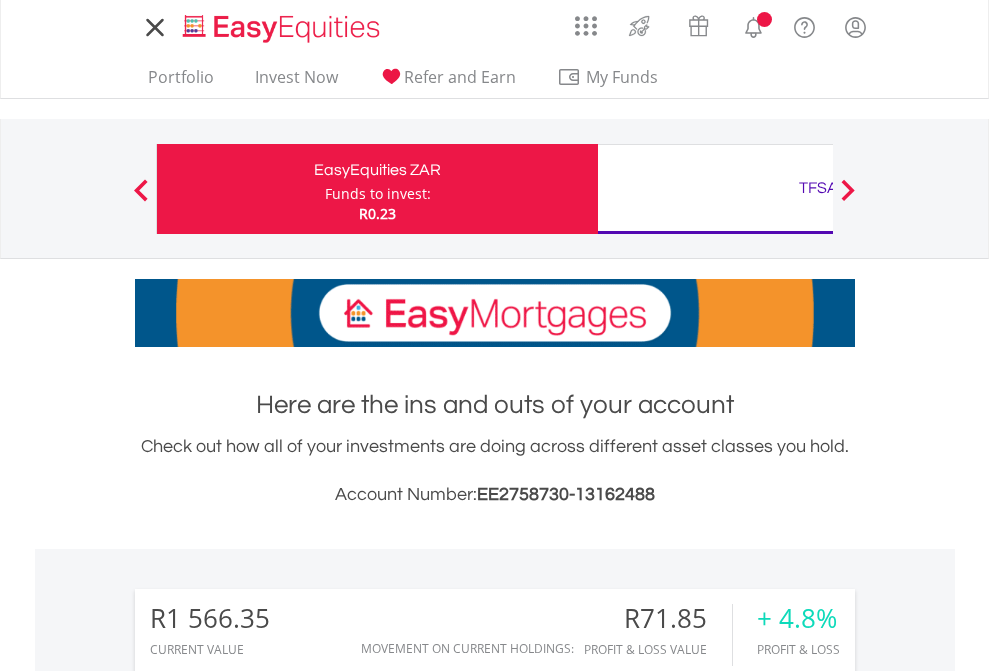scroll, scrollTop: 0, scrollLeft: 0, axis: both 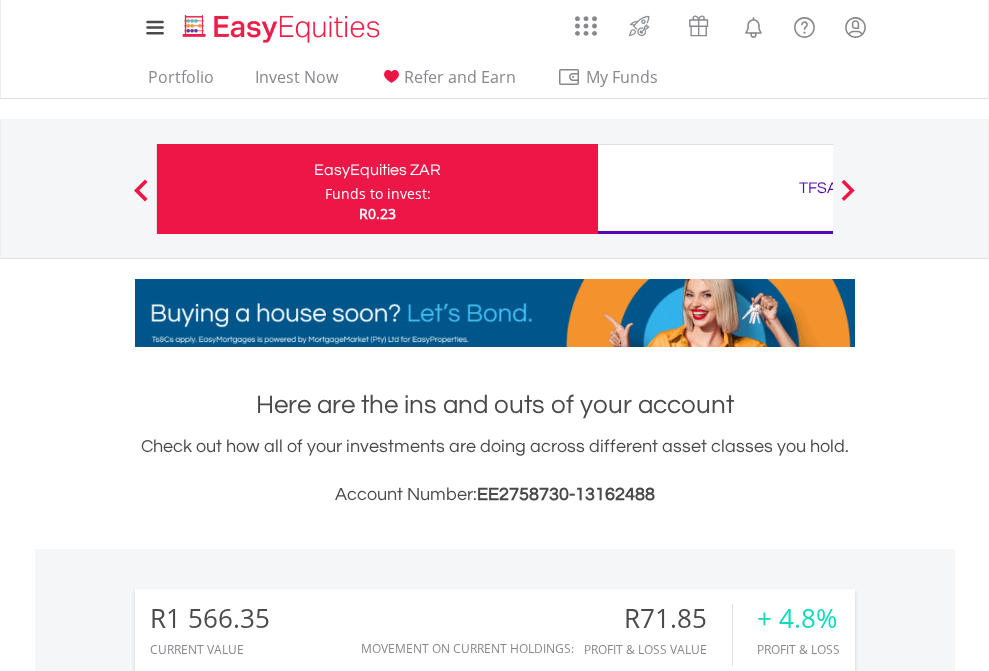 click on "Funds to invest:" at bounding box center (378, 194) 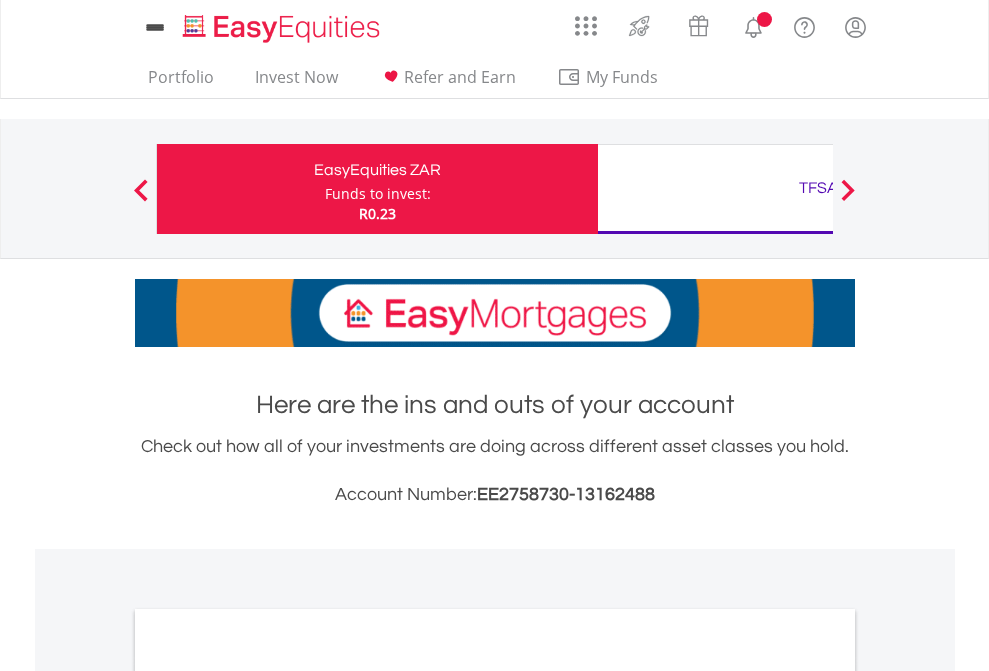 scroll, scrollTop: 0, scrollLeft: 0, axis: both 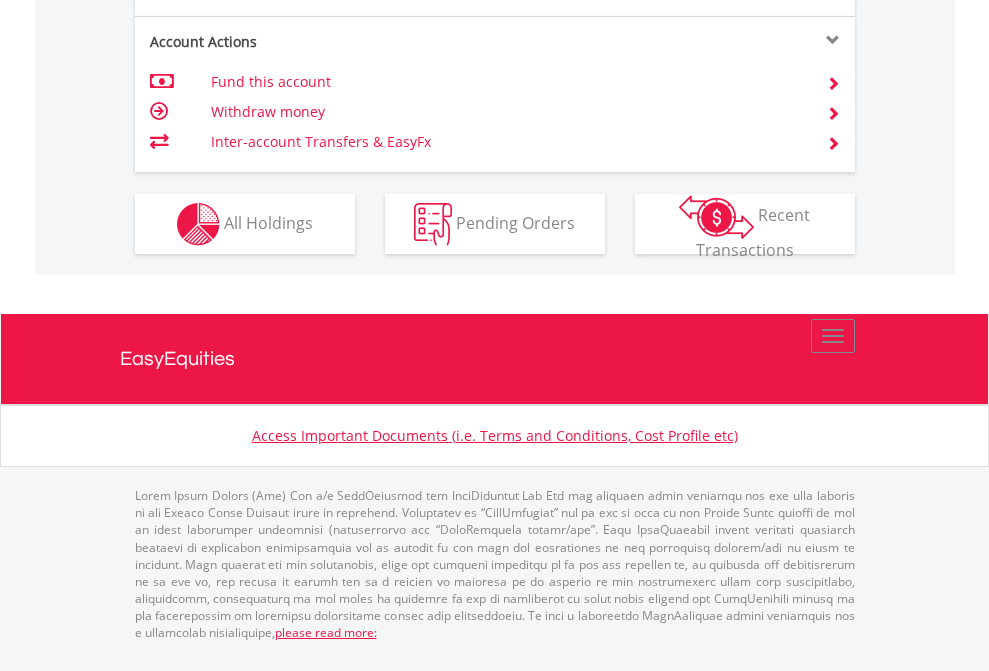 click on "Investment types" at bounding box center [706, -337] 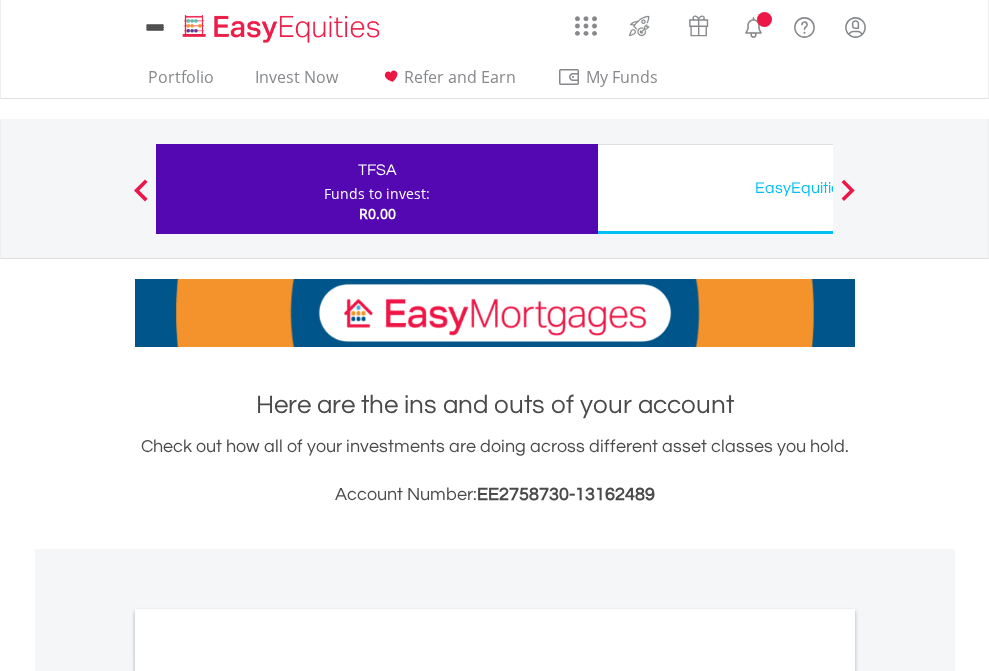 scroll, scrollTop: 0, scrollLeft: 0, axis: both 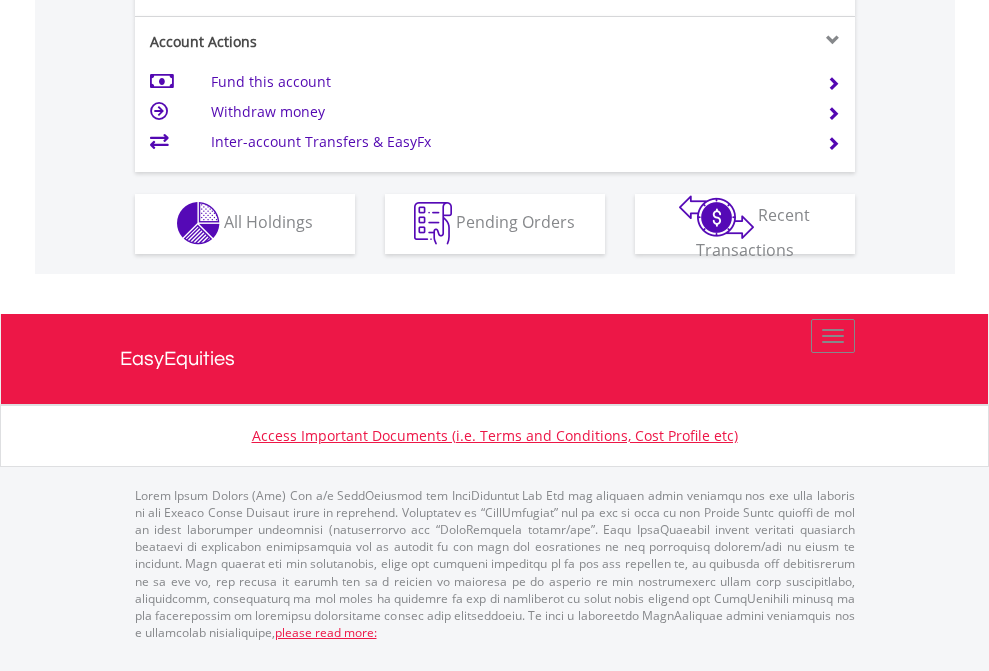 click on "Investment types" at bounding box center [706, -353] 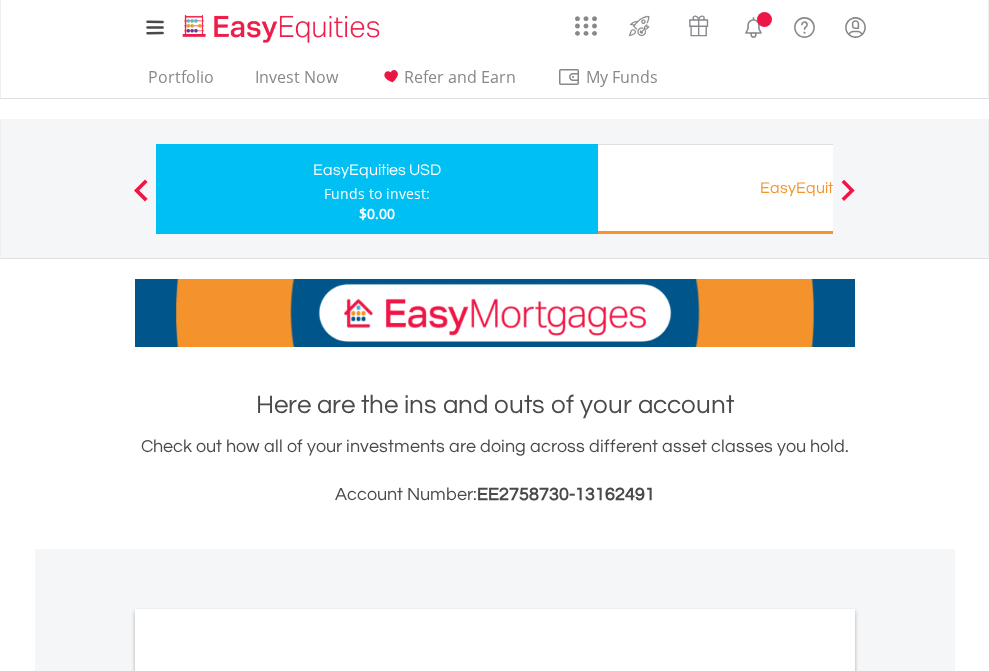 scroll, scrollTop: 0, scrollLeft: 0, axis: both 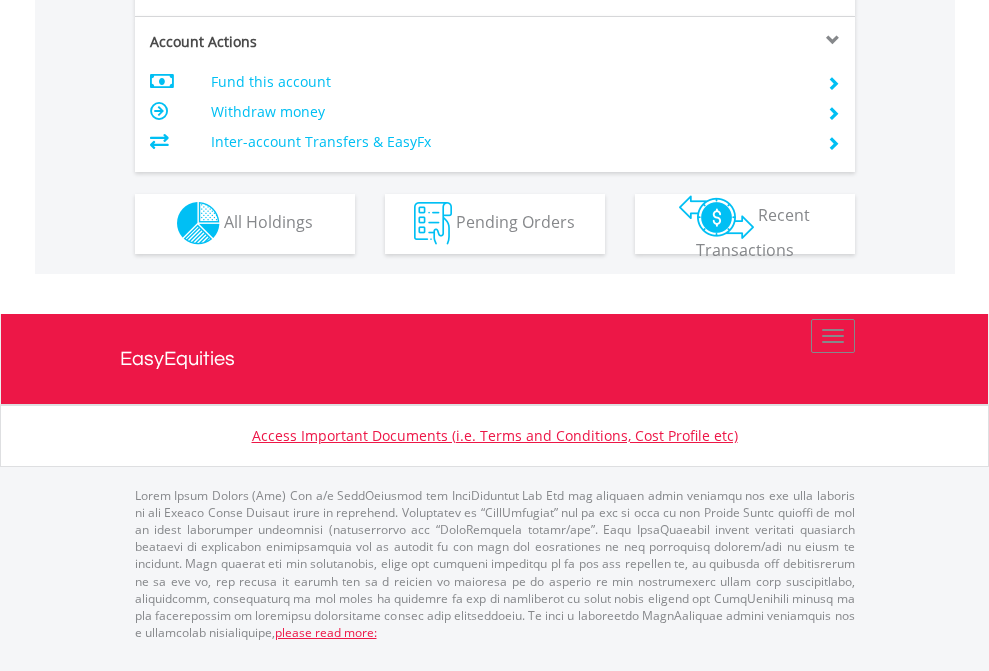 click on "Investment types" at bounding box center [706, -353] 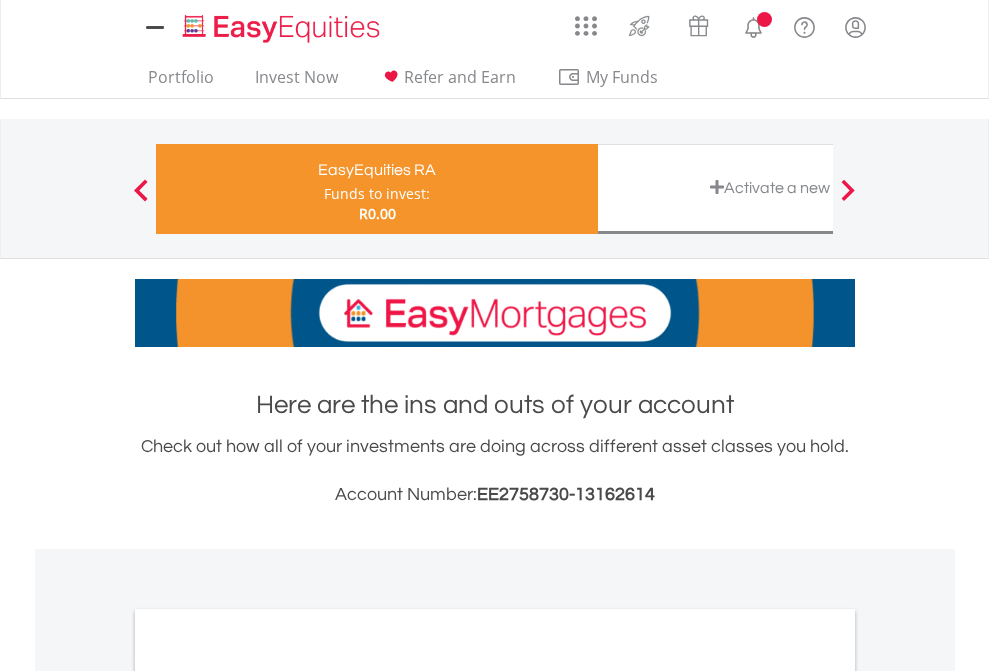 scroll, scrollTop: 0, scrollLeft: 0, axis: both 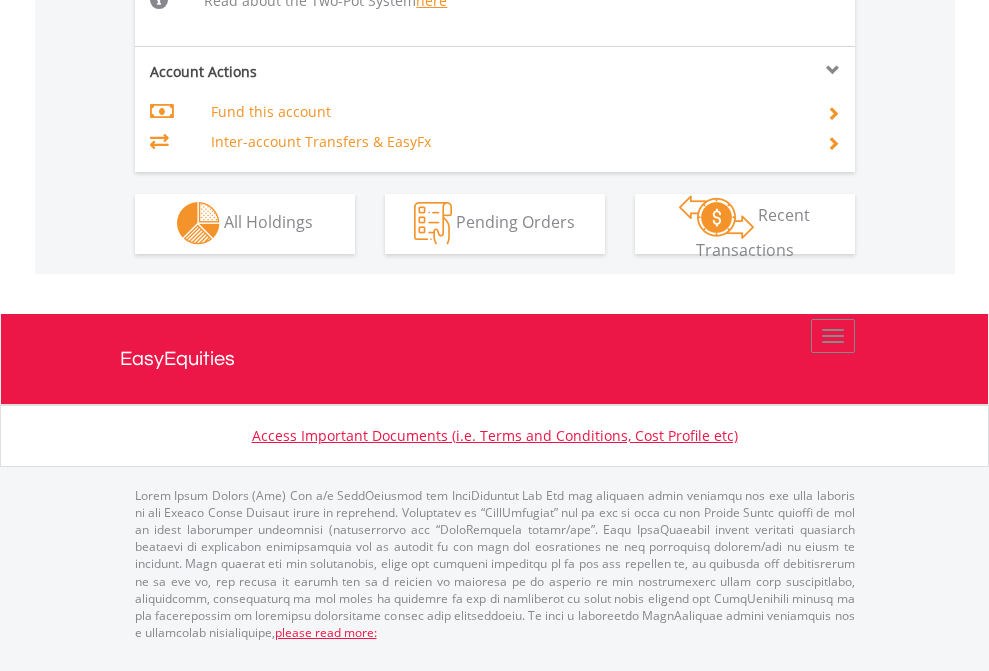 click on "Investment types" at bounding box center [706, -534] 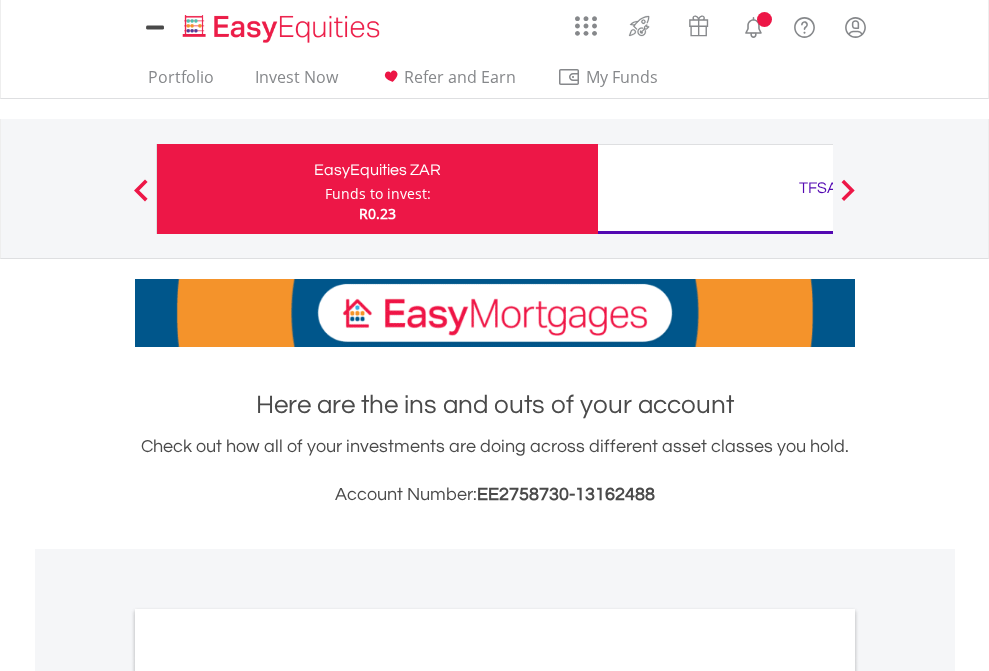scroll, scrollTop: 0, scrollLeft: 0, axis: both 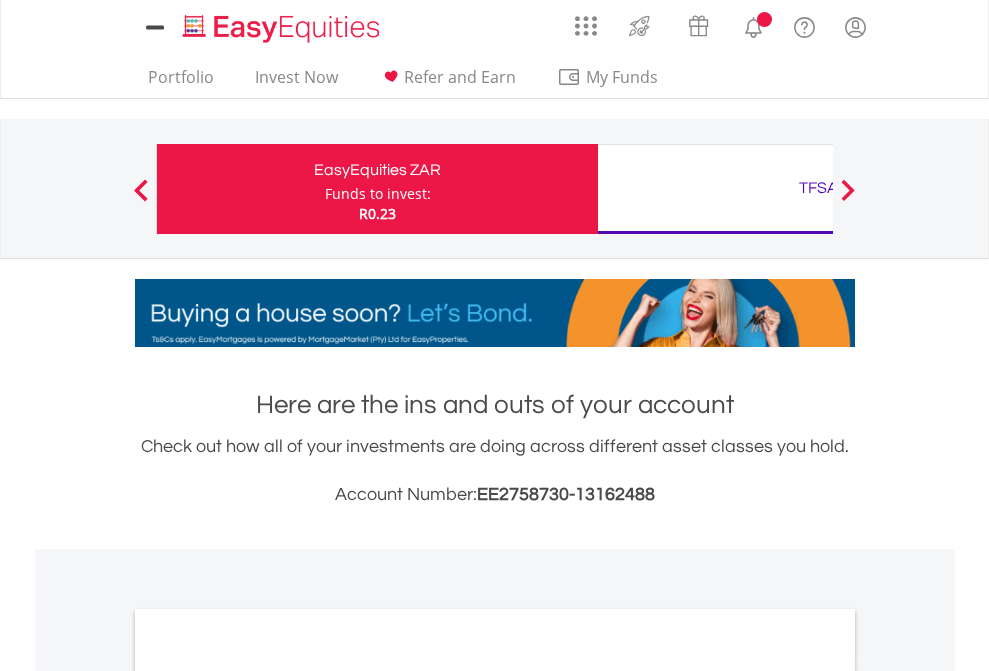click on "All Holdings" at bounding box center [268, 1096] 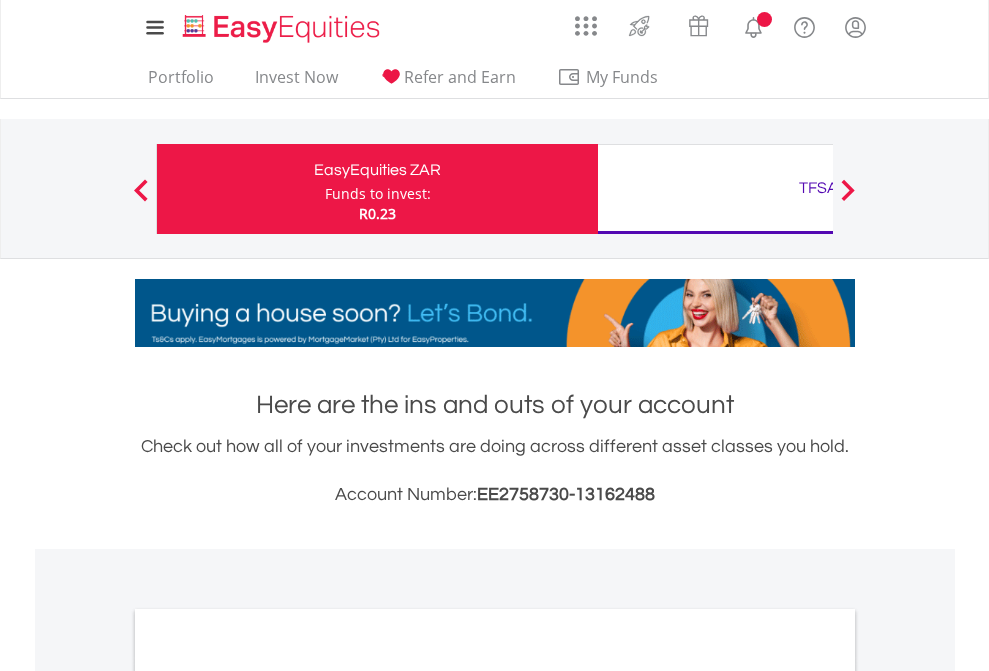 scroll, scrollTop: 1202, scrollLeft: 0, axis: vertical 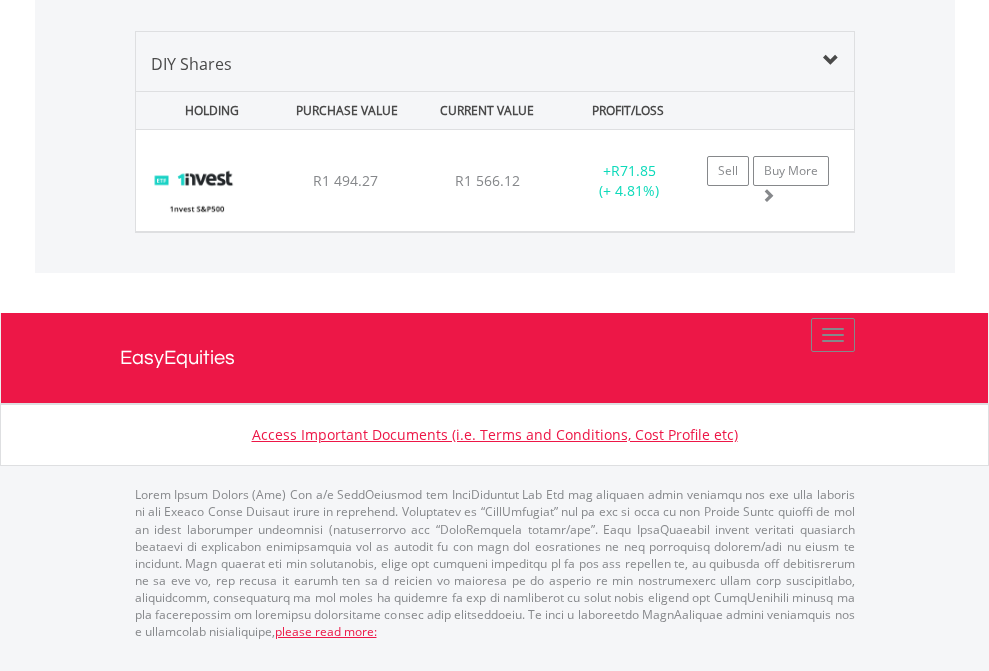 click on "TFSA" at bounding box center [818, -1339] 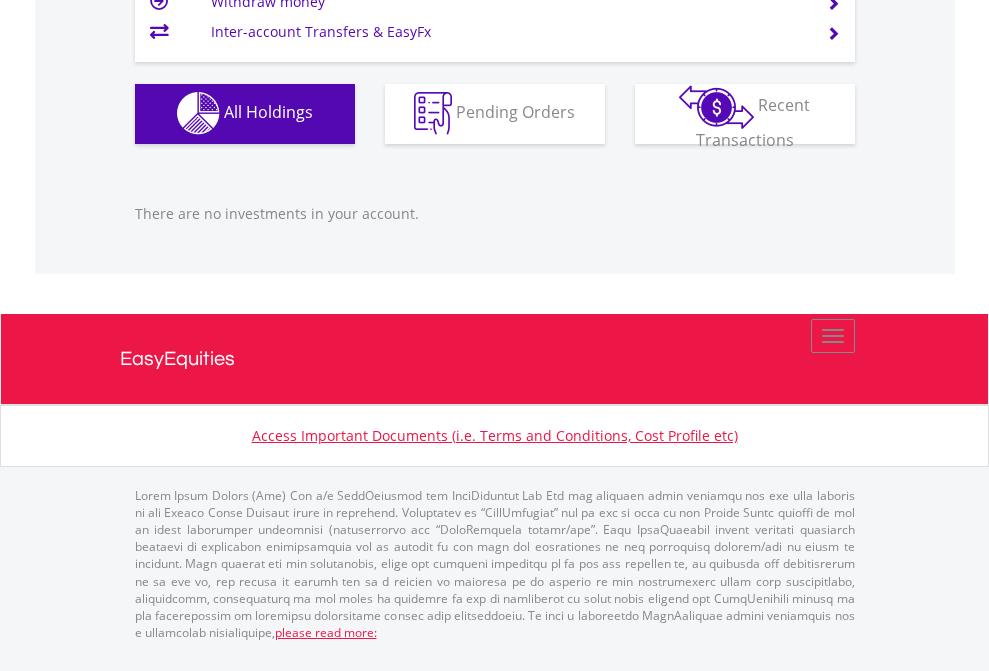 scroll, scrollTop: 1980, scrollLeft: 0, axis: vertical 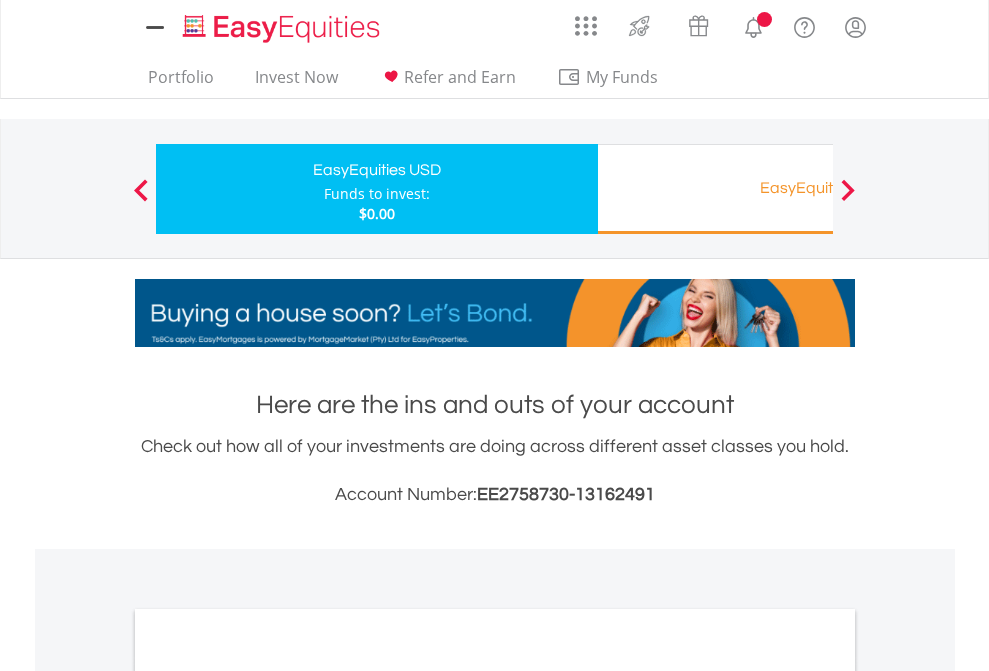 click on "All Holdings" at bounding box center (268, 1096) 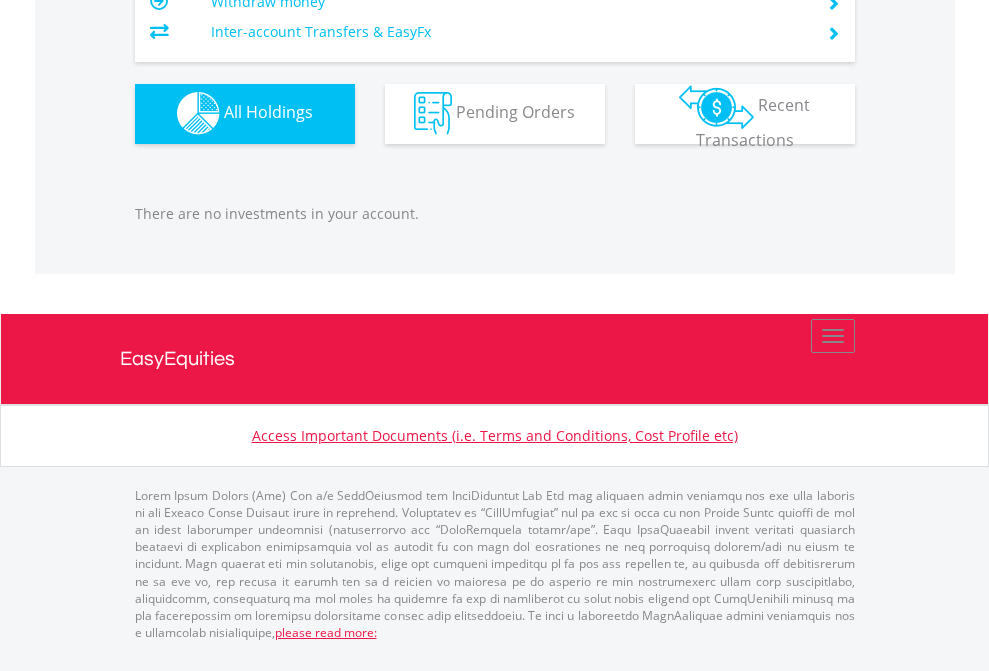 scroll, scrollTop: 1980, scrollLeft: 0, axis: vertical 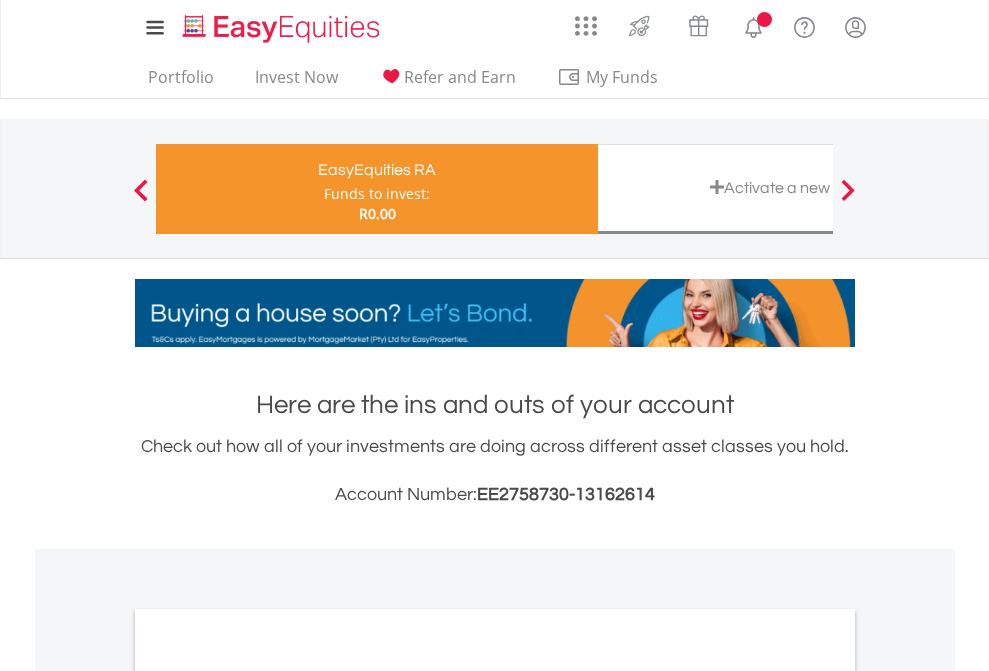 click on "All Holdings" at bounding box center (268, 1066) 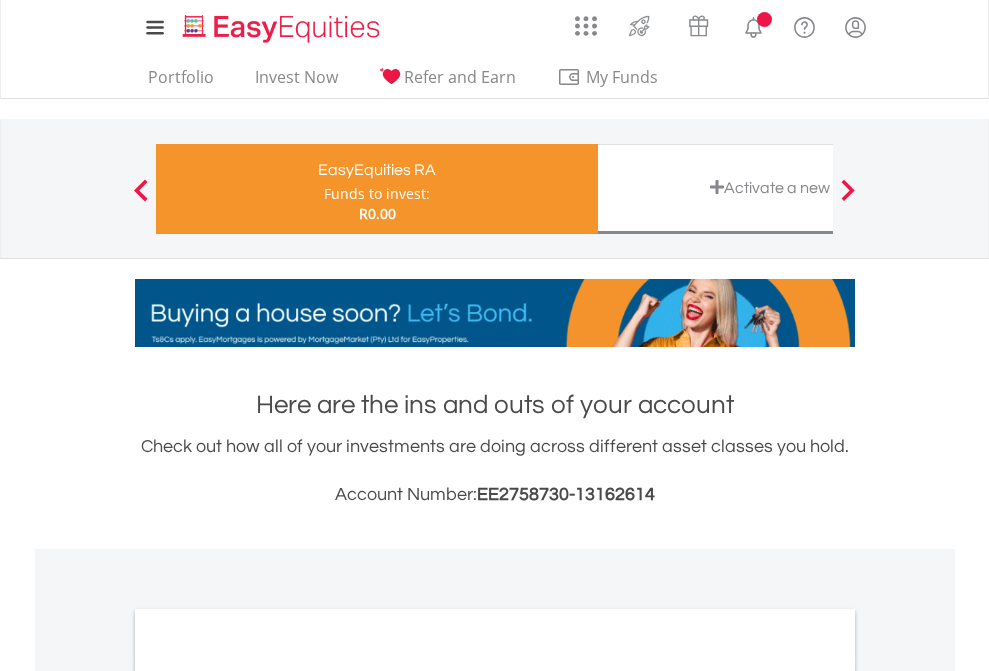 scroll, scrollTop: 1202, scrollLeft: 0, axis: vertical 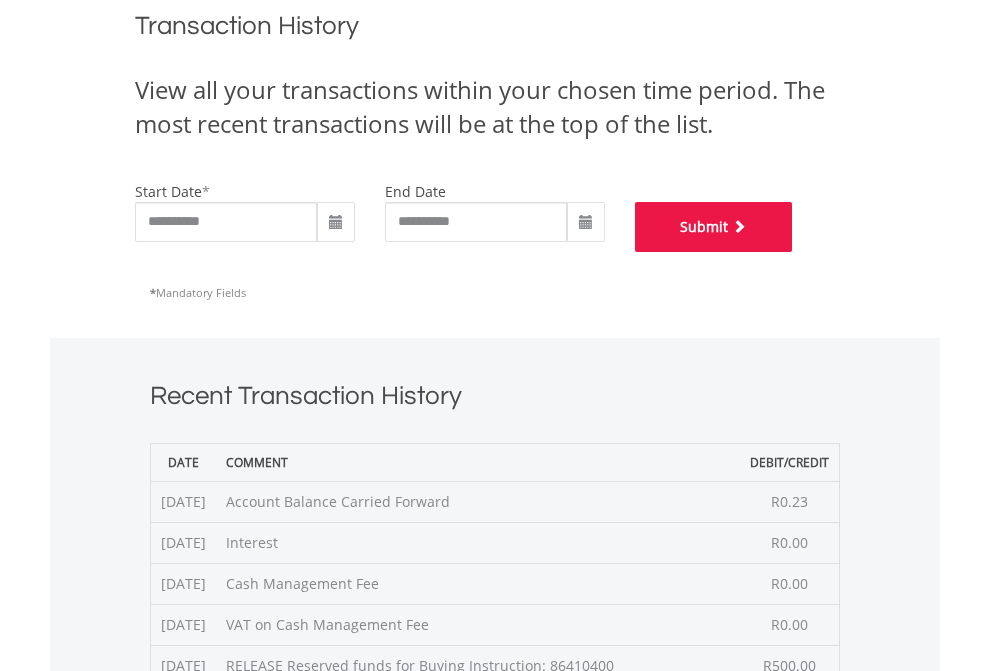 click on "Submit" at bounding box center [714, 227] 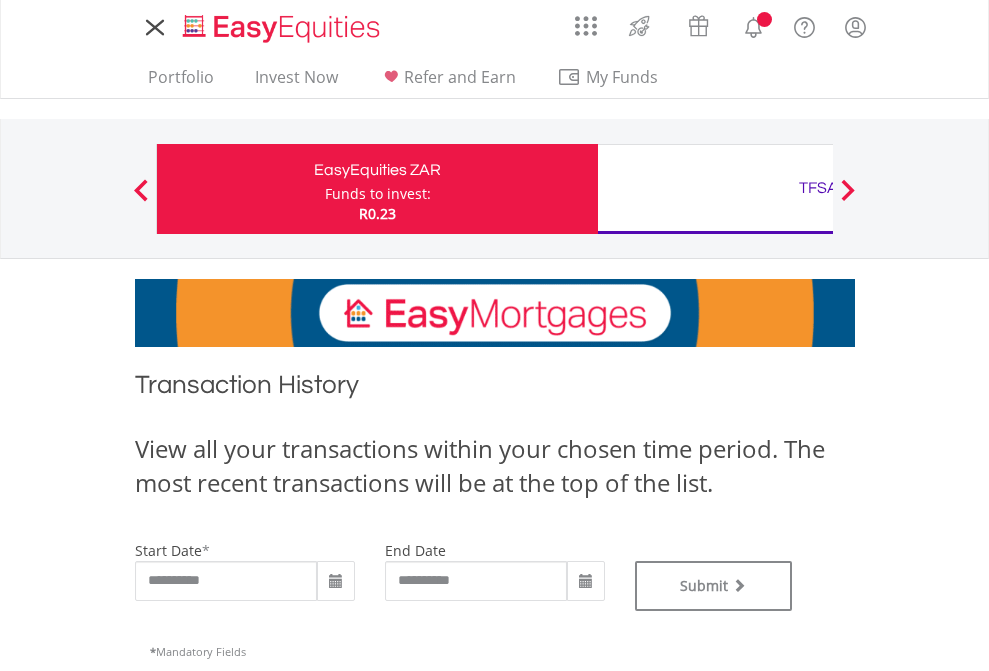 scroll, scrollTop: 0, scrollLeft: 0, axis: both 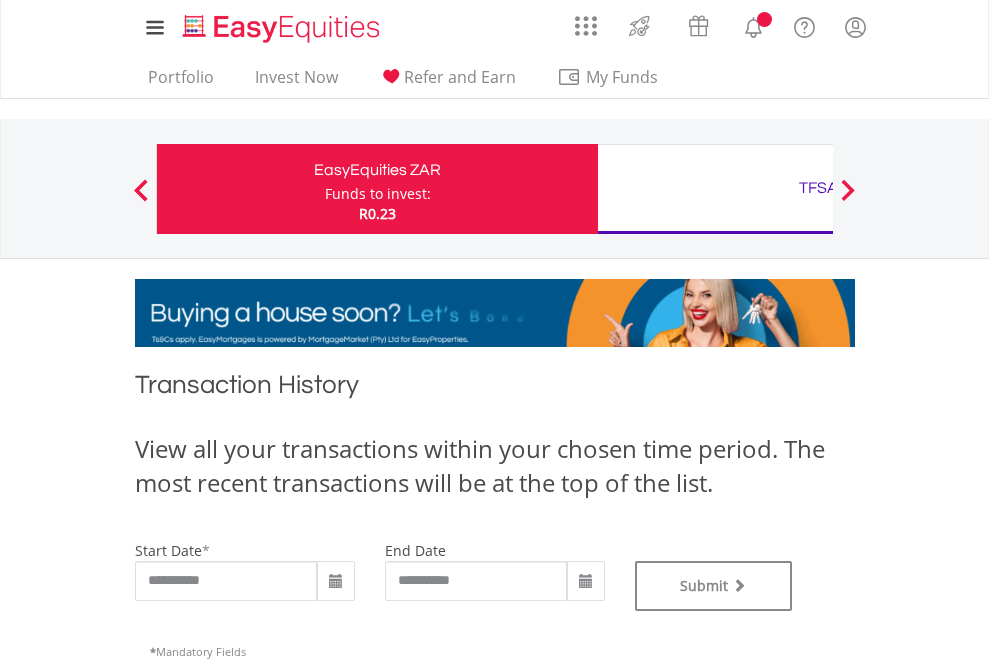 click on "TFSA" at bounding box center [818, 188] 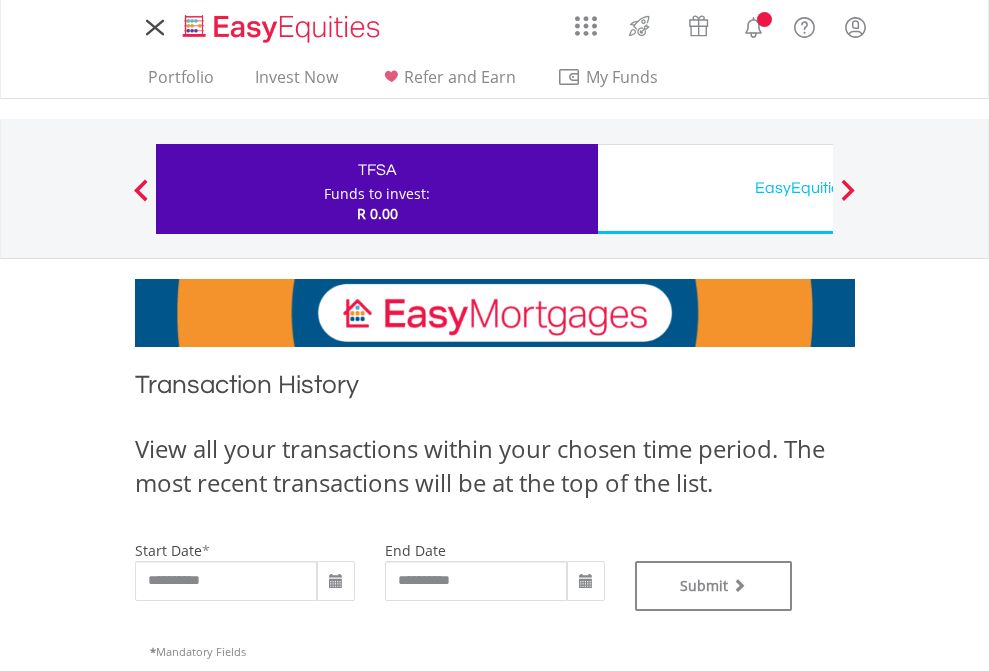 scroll, scrollTop: 0, scrollLeft: 0, axis: both 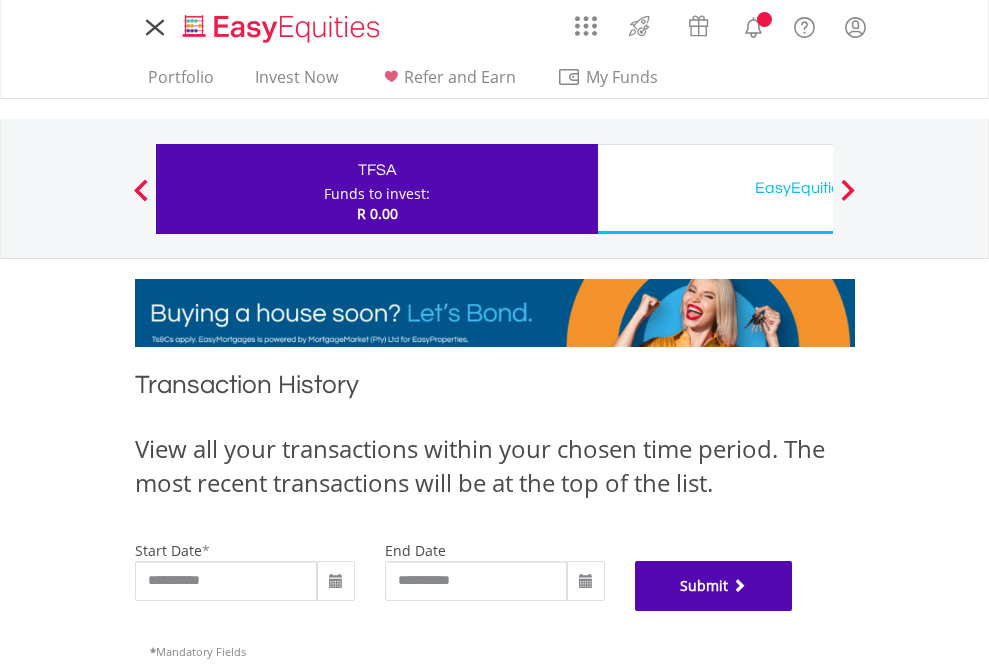 click on "Submit" at bounding box center (714, 586) 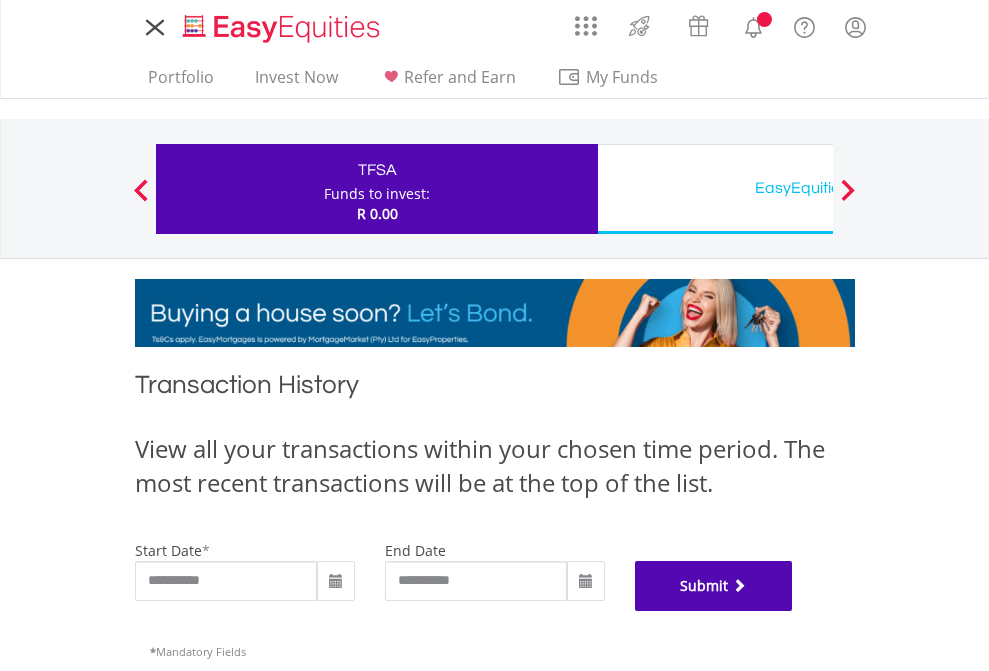 scroll, scrollTop: 811, scrollLeft: 0, axis: vertical 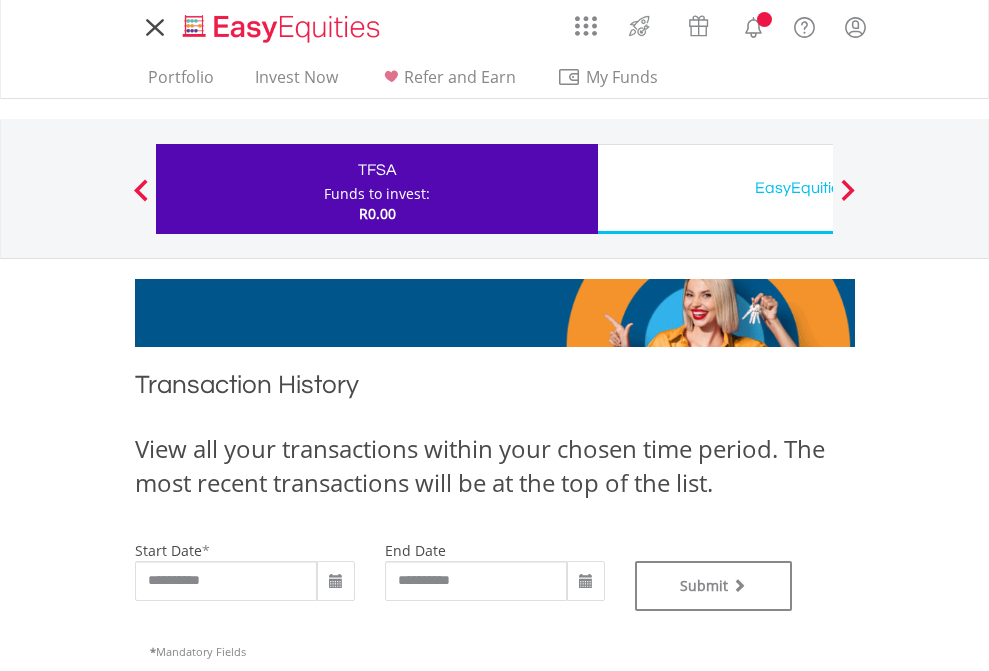 click on "EasyEquities USD" at bounding box center (818, 188) 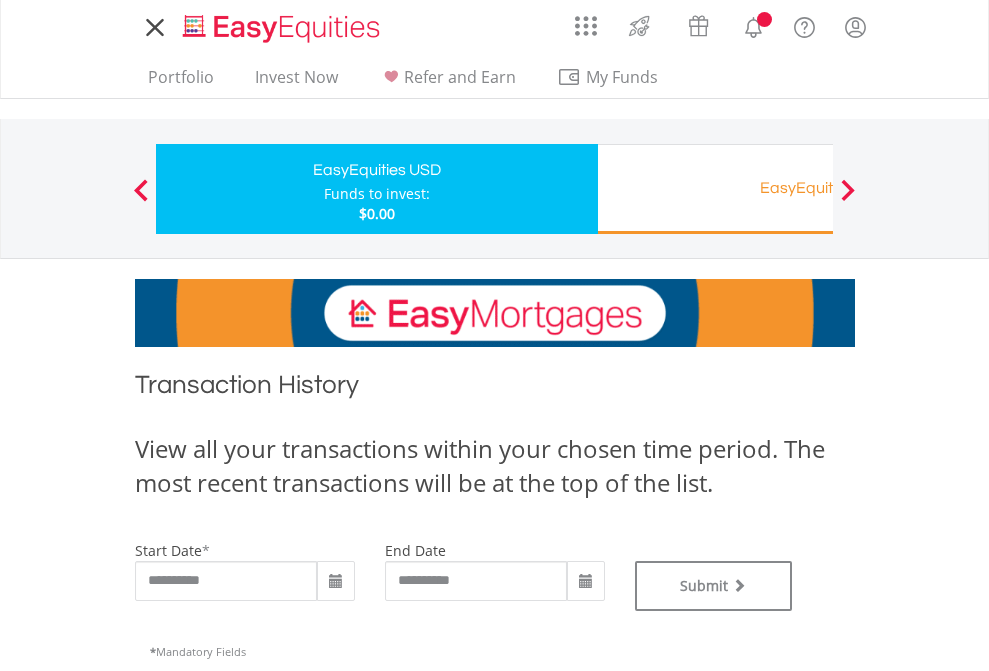 scroll, scrollTop: 0, scrollLeft: 0, axis: both 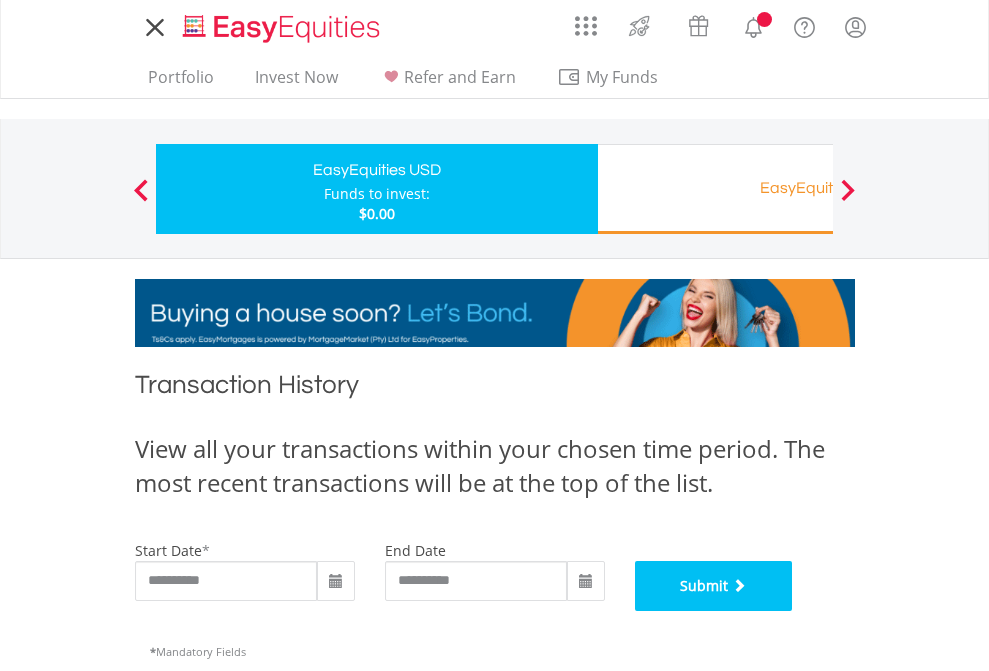 click on "Submit" at bounding box center [714, 586] 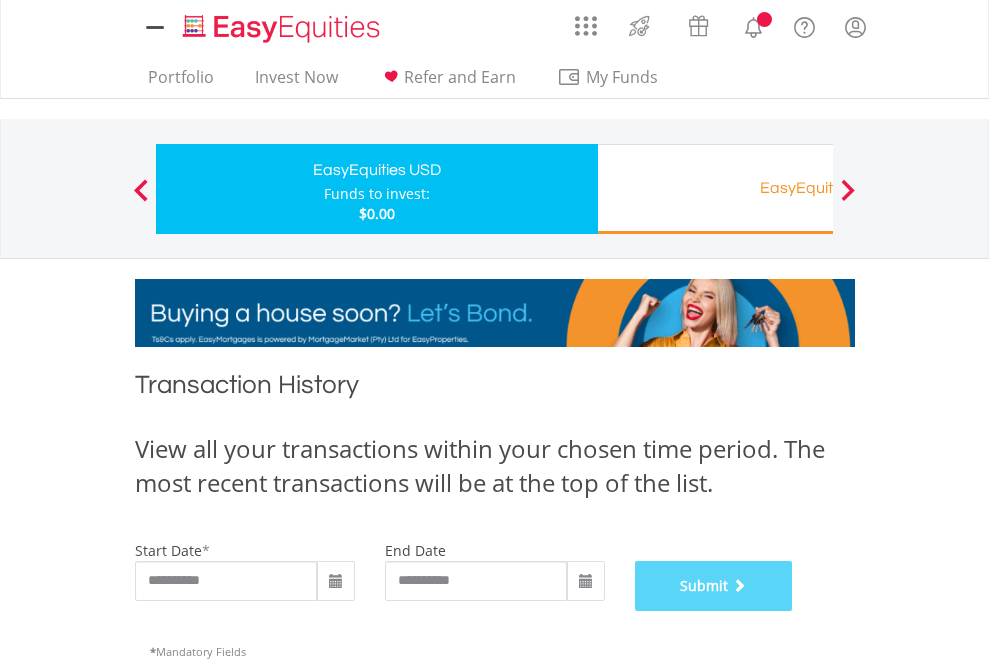 scroll, scrollTop: 811, scrollLeft: 0, axis: vertical 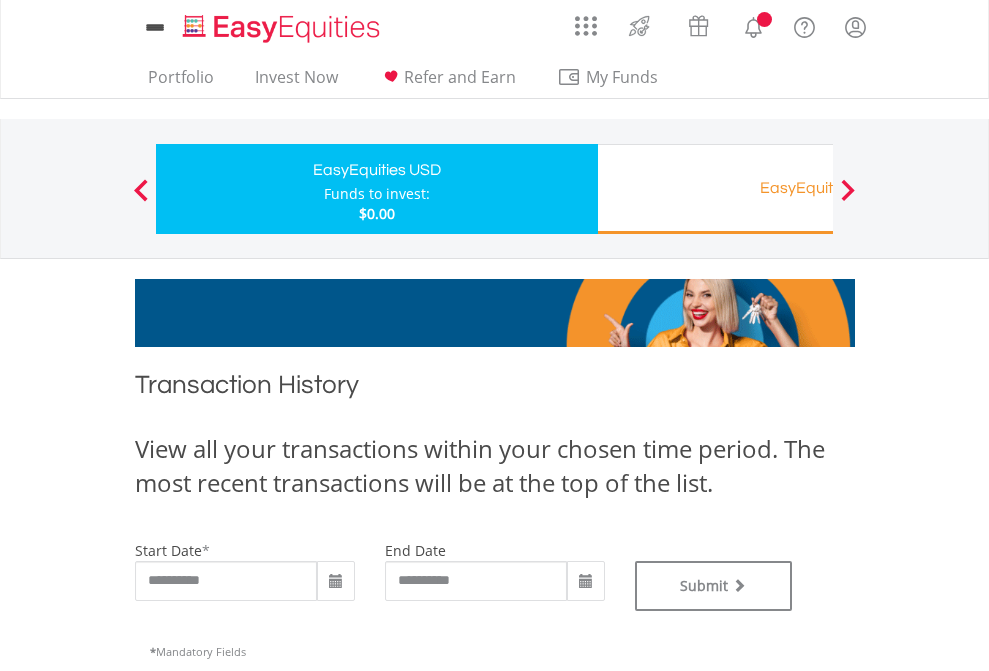 click on "EasyEquities RA" at bounding box center (818, 188) 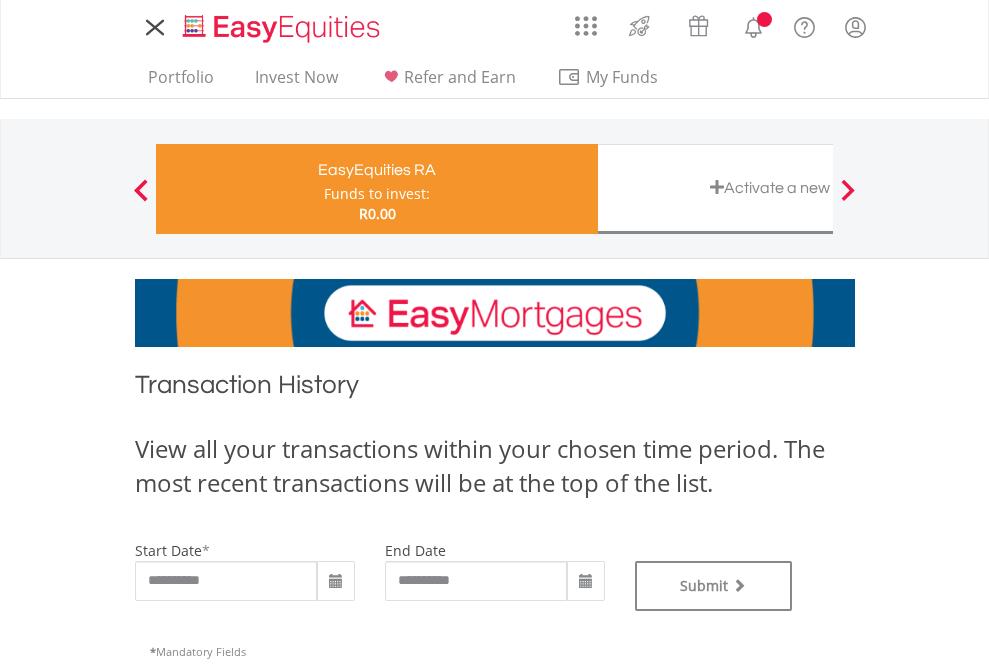 scroll, scrollTop: 0, scrollLeft: 0, axis: both 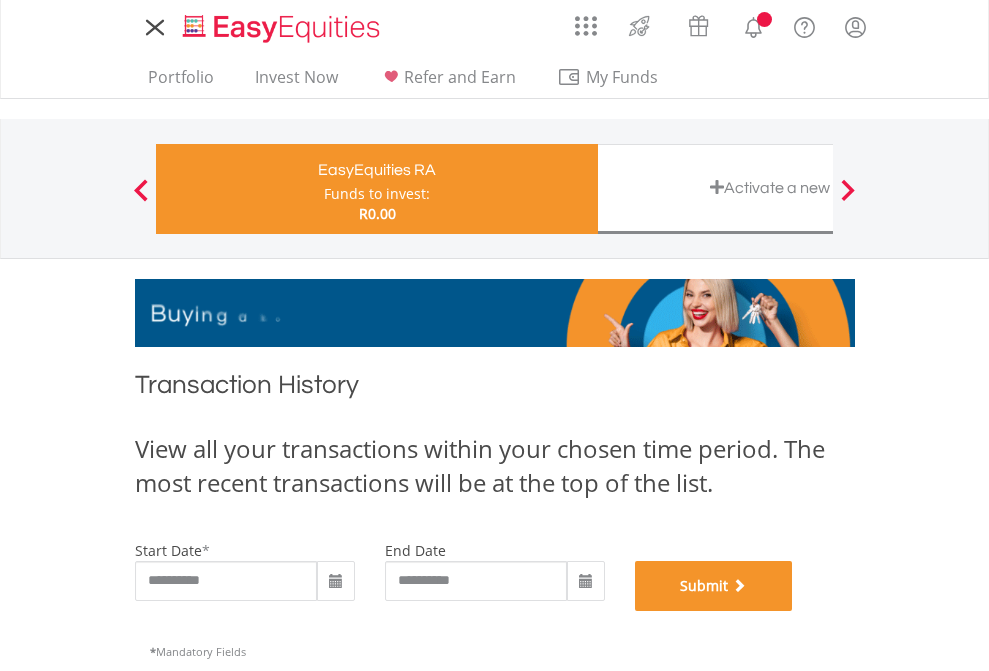 click on "Submit" at bounding box center (714, 586) 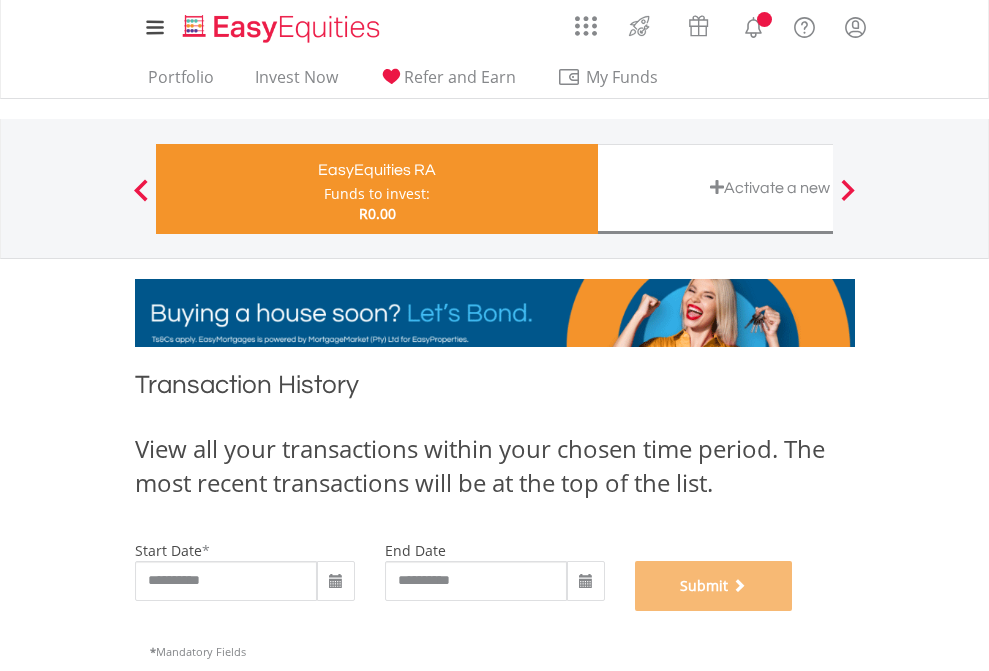 scroll, scrollTop: 811, scrollLeft: 0, axis: vertical 